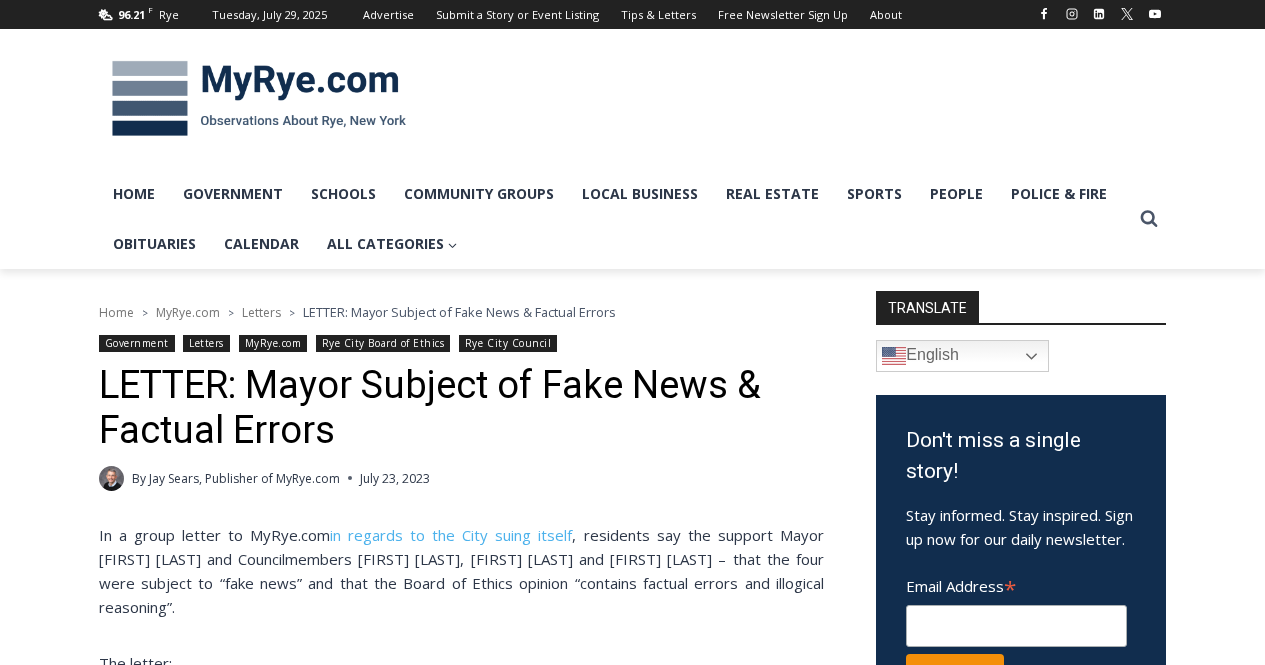 scroll, scrollTop: 0, scrollLeft: 0, axis: both 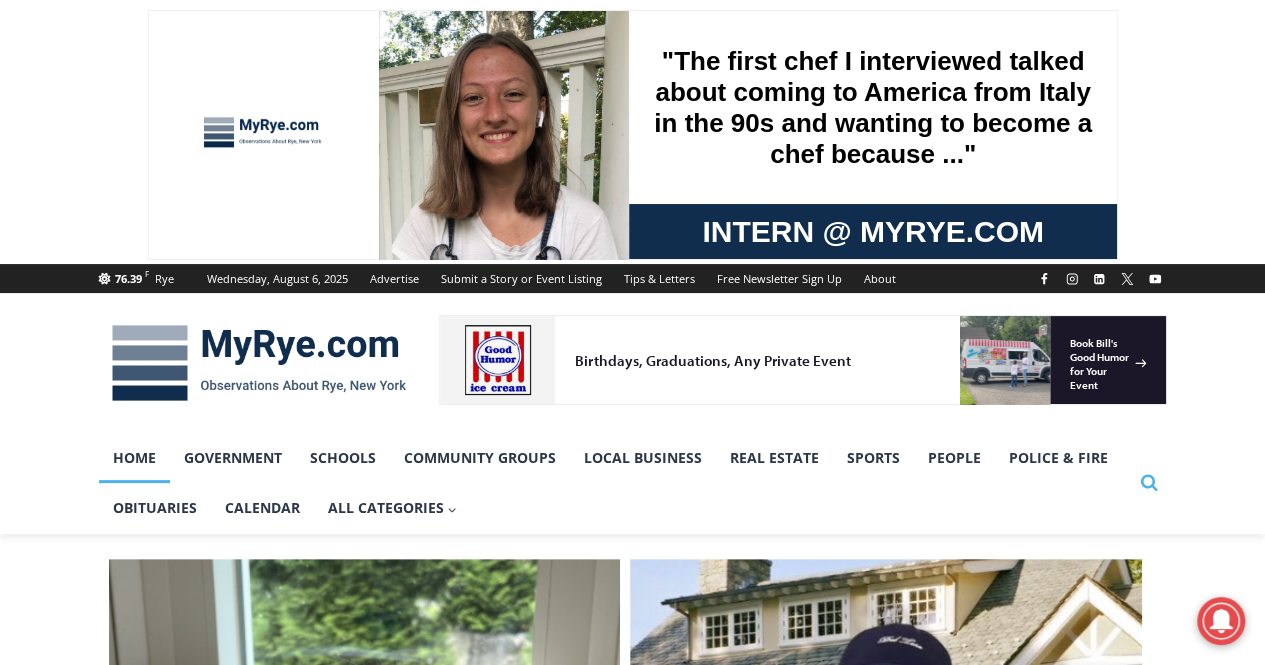 click on "Search" 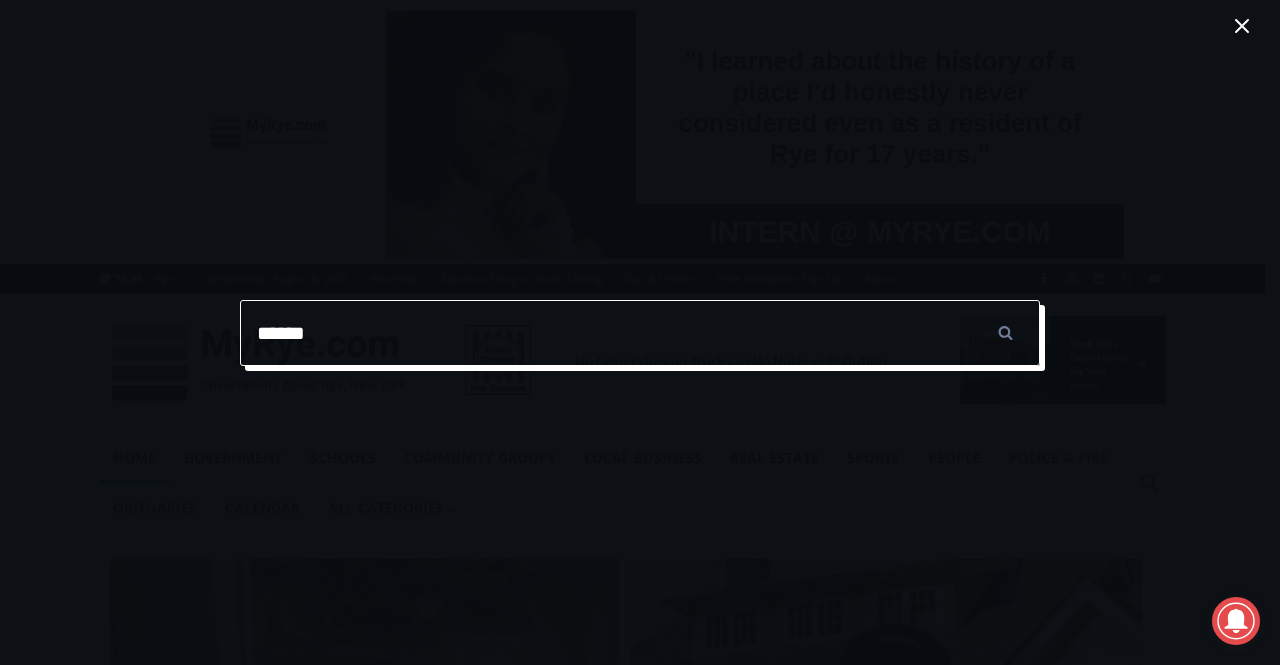type on "******" 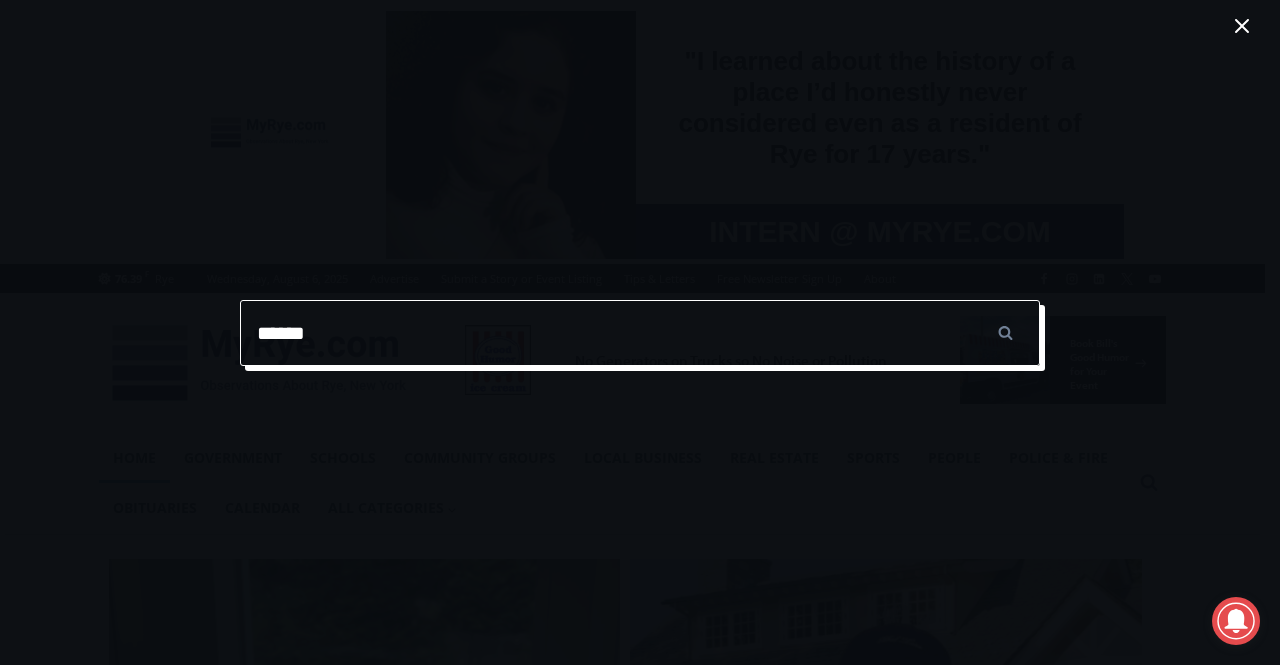 click on "******" at bounding box center (1005, 333) 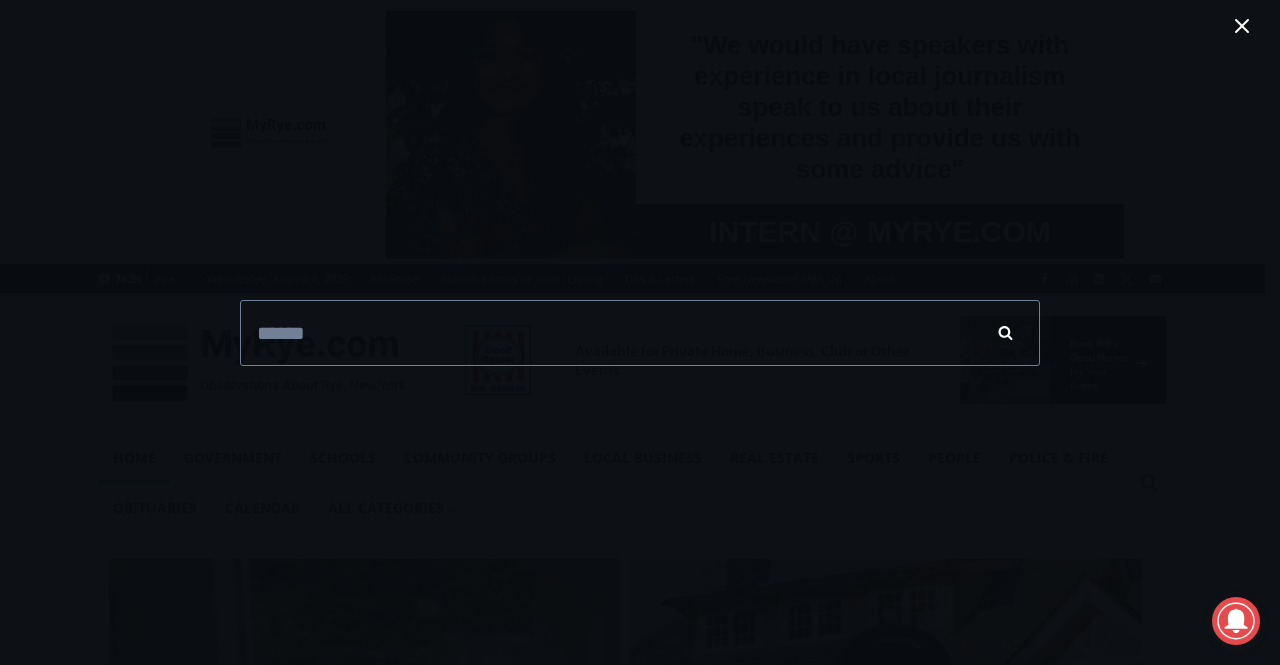 click on "******" at bounding box center (1005, 333) 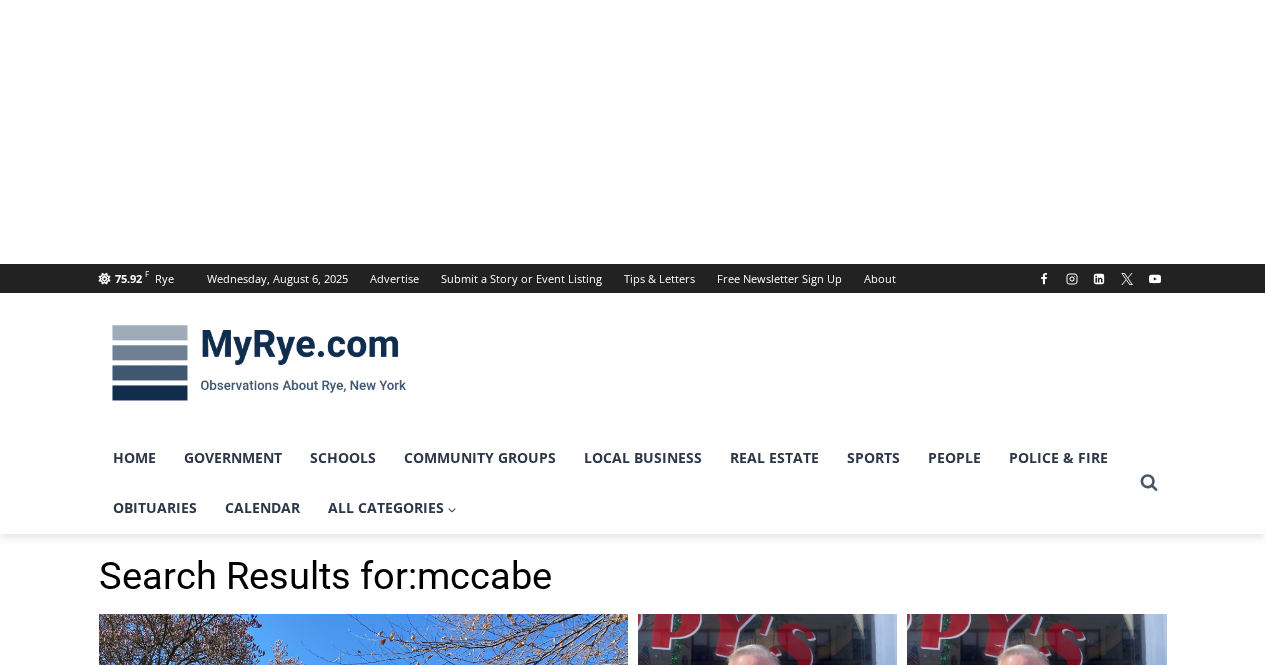 scroll, scrollTop: 0, scrollLeft: 0, axis: both 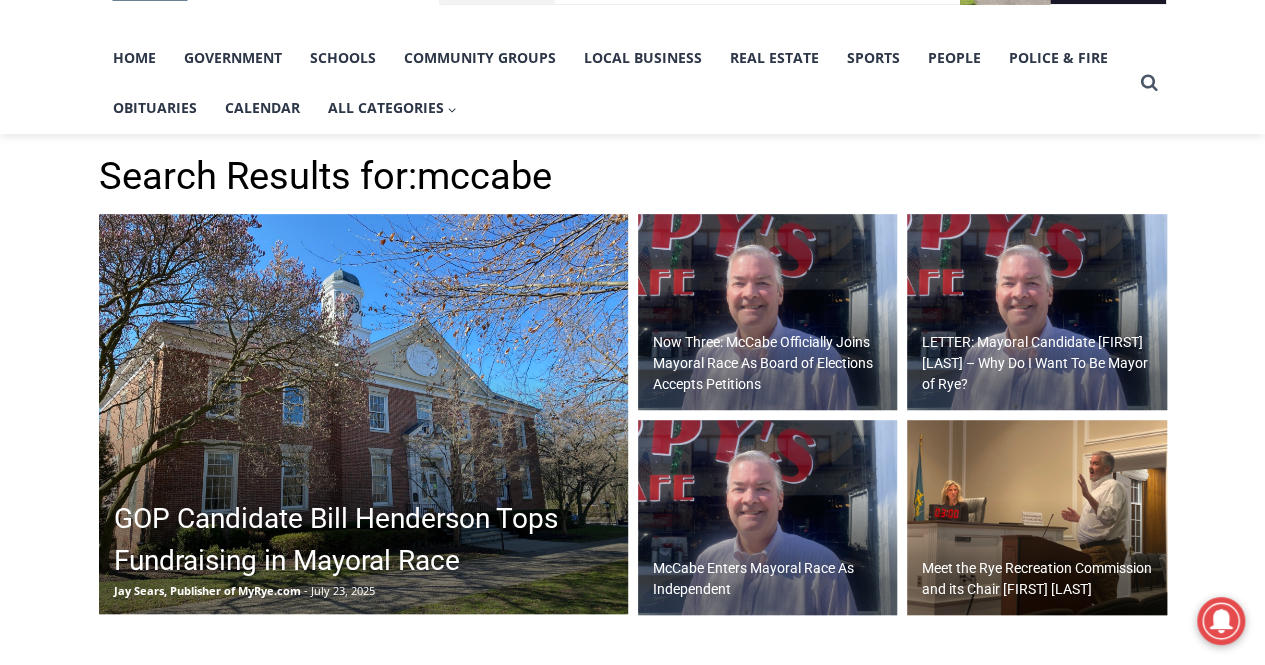 click on "Now Three: McCabe Officially Joins Mayoral Race As Board of Elections Accepts Petitions" at bounding box center (773, 363) 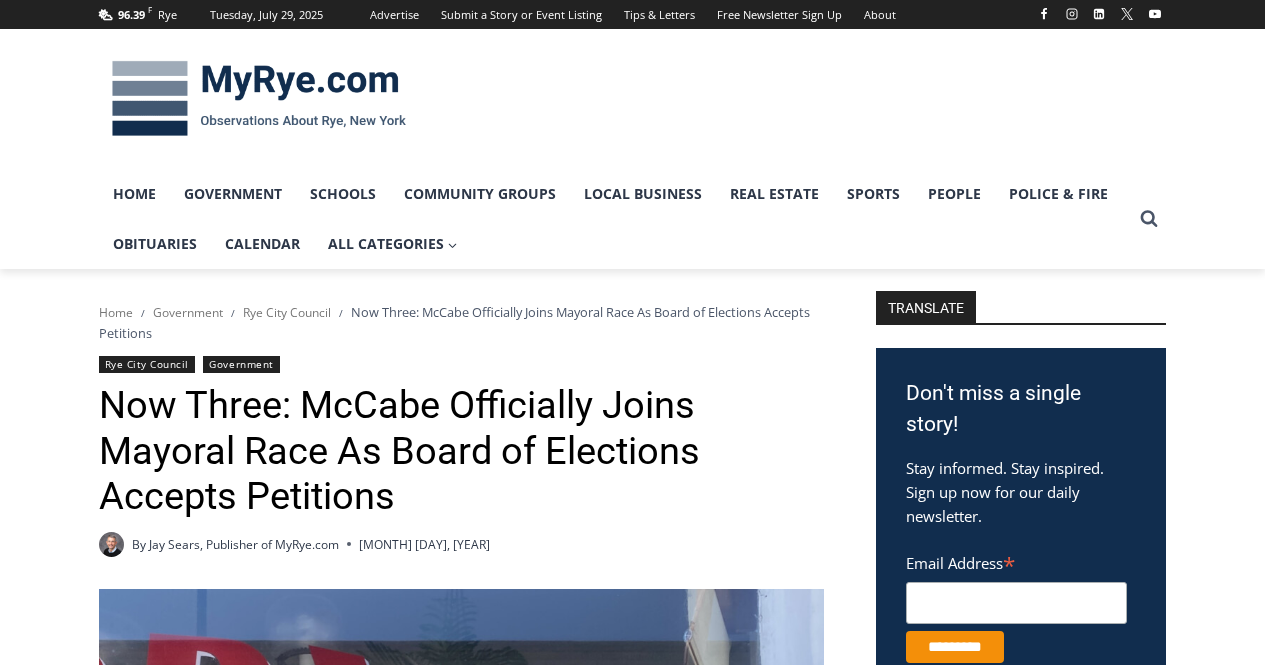 scroll, scrollTop: 0, scrollLeft: 0, axis: both 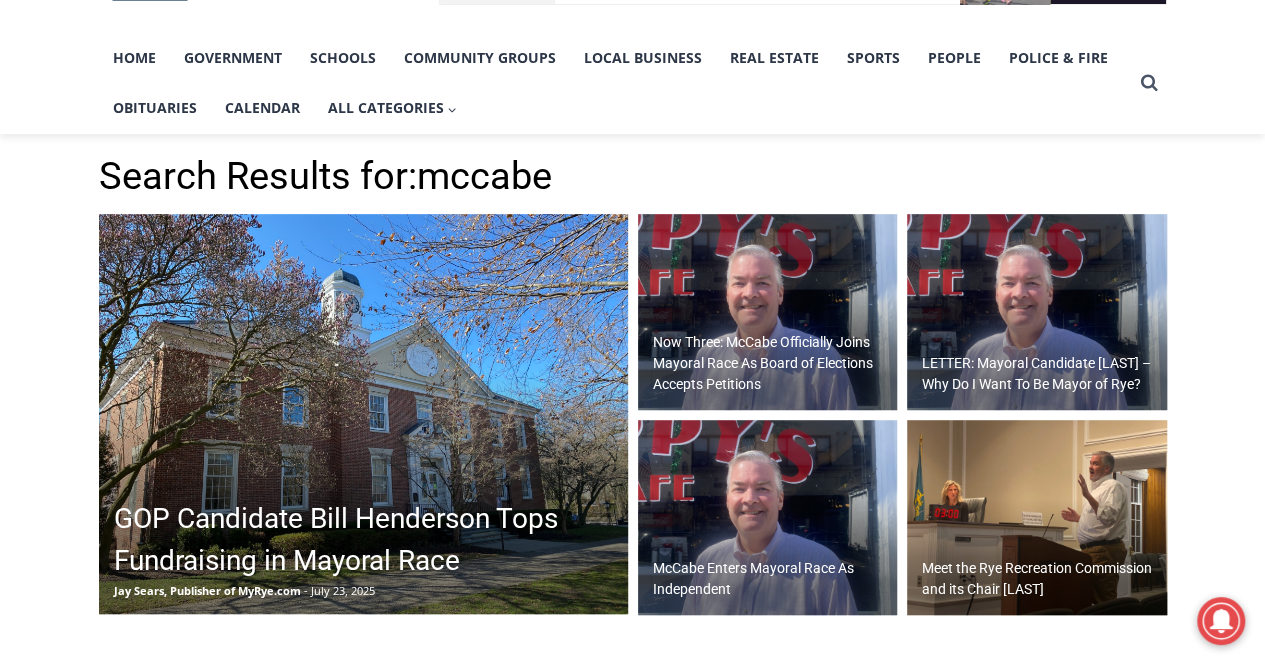 click at bounding box center (768, 518) 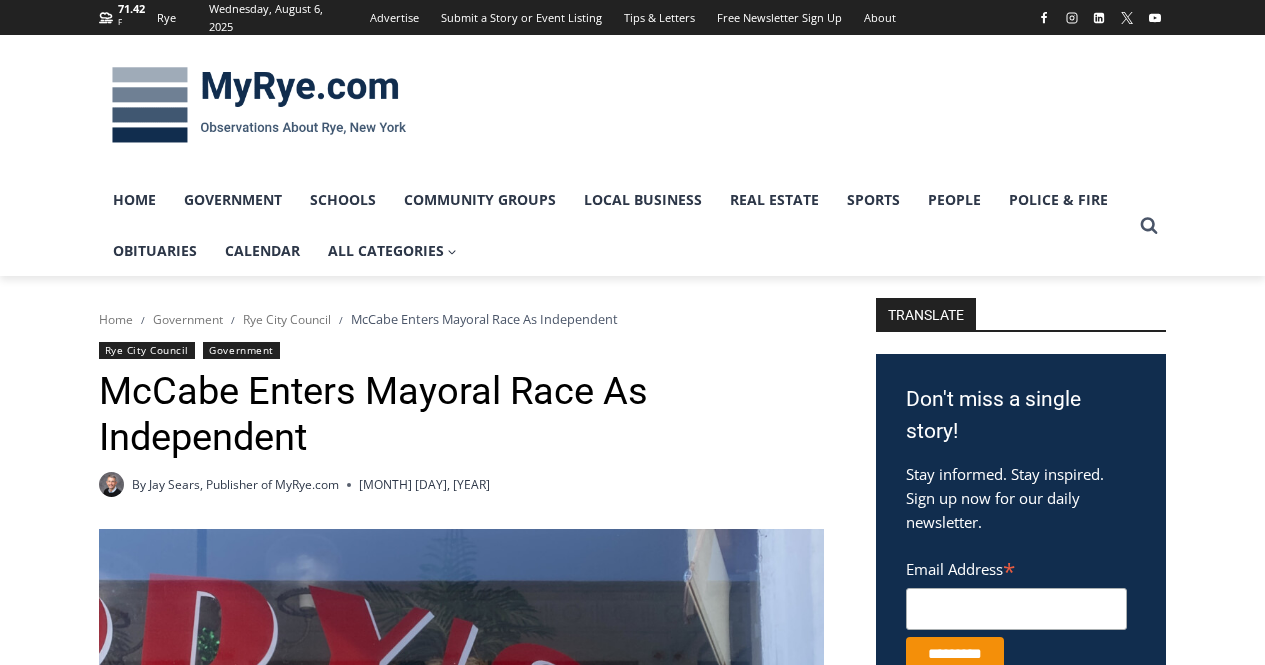 scroll, scrollTop: 0, scrollLeft: 0, axis: both 